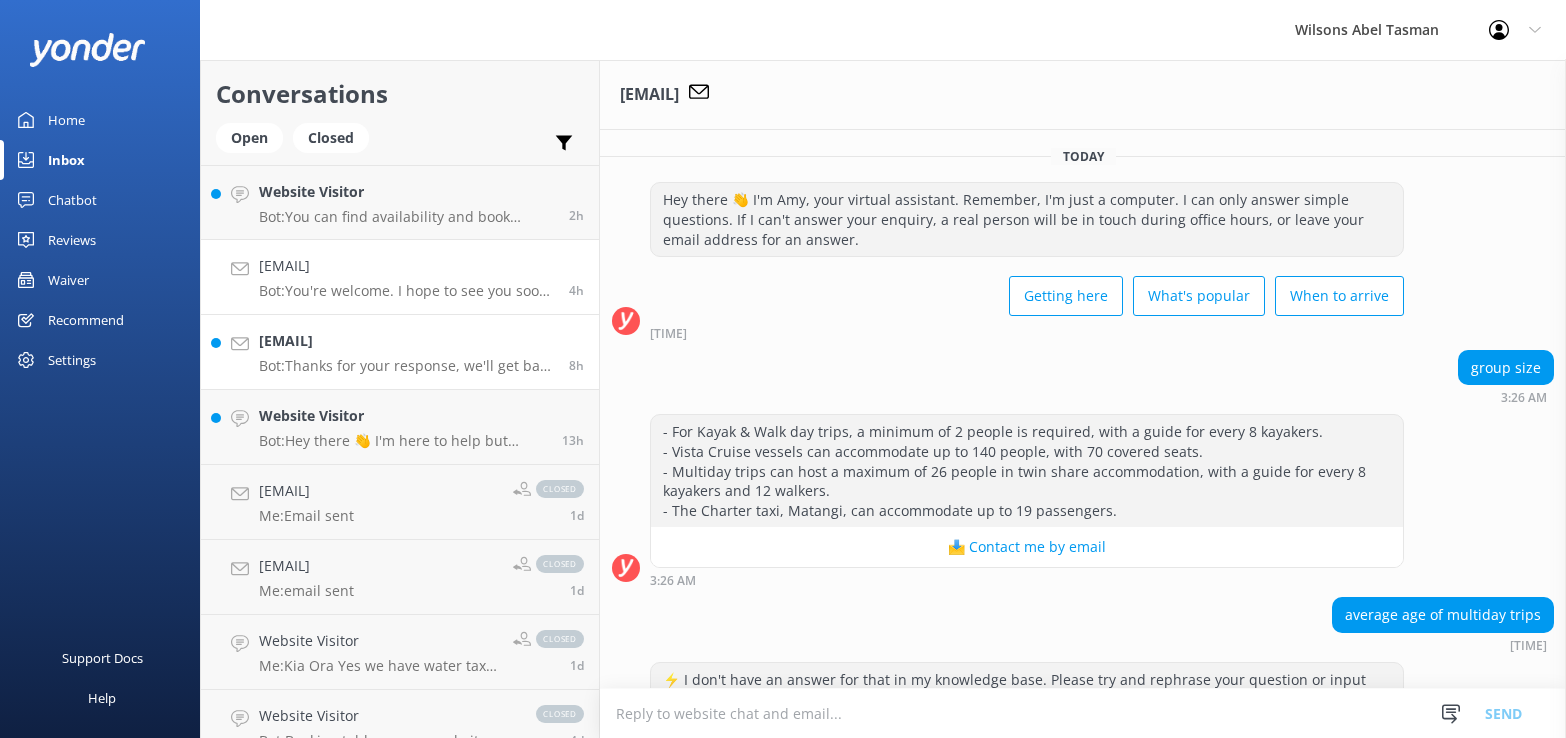 scroll, scrollTop: 0, scrollLeft: 0, axis: both 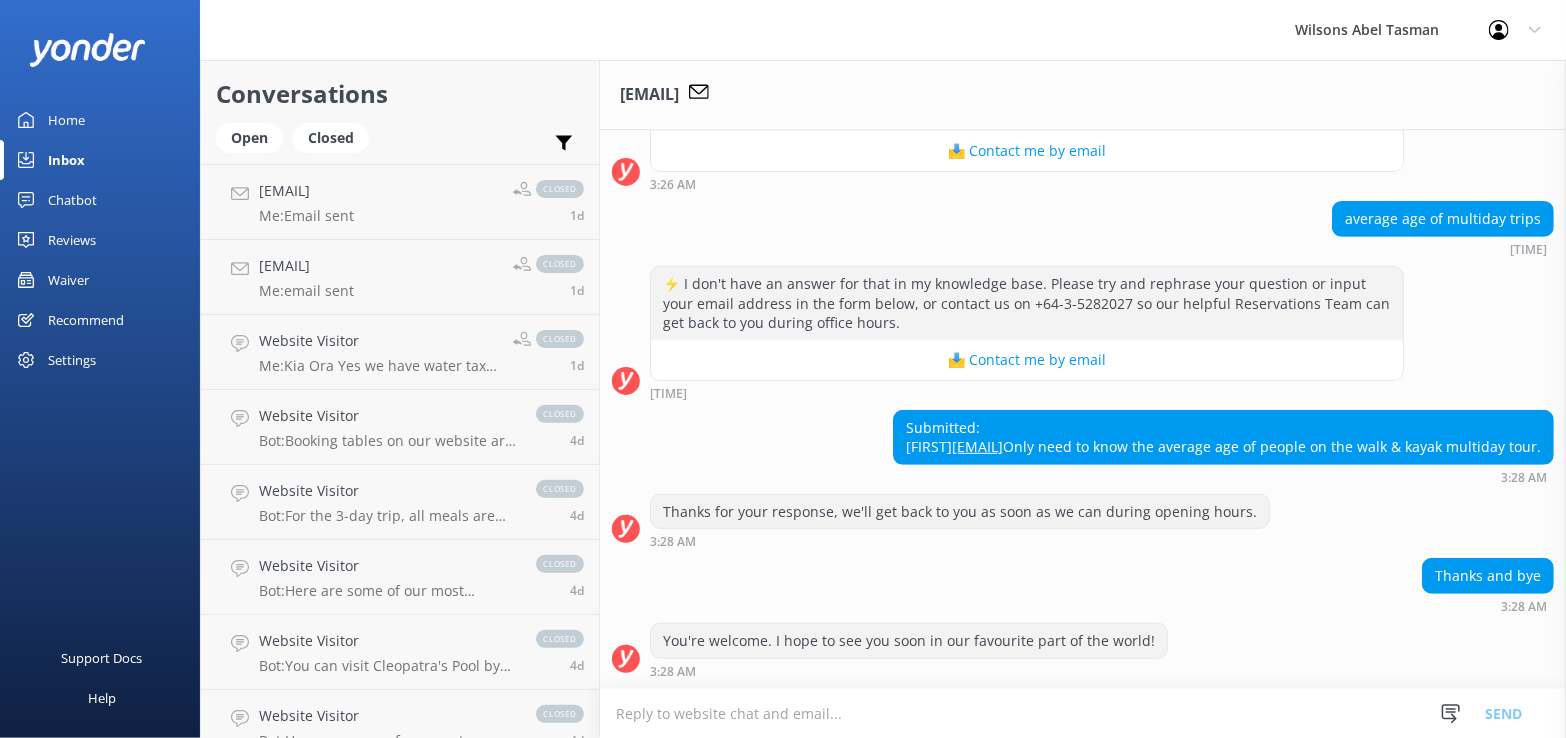 click on "Inbox" at bounding box center (66, 160) 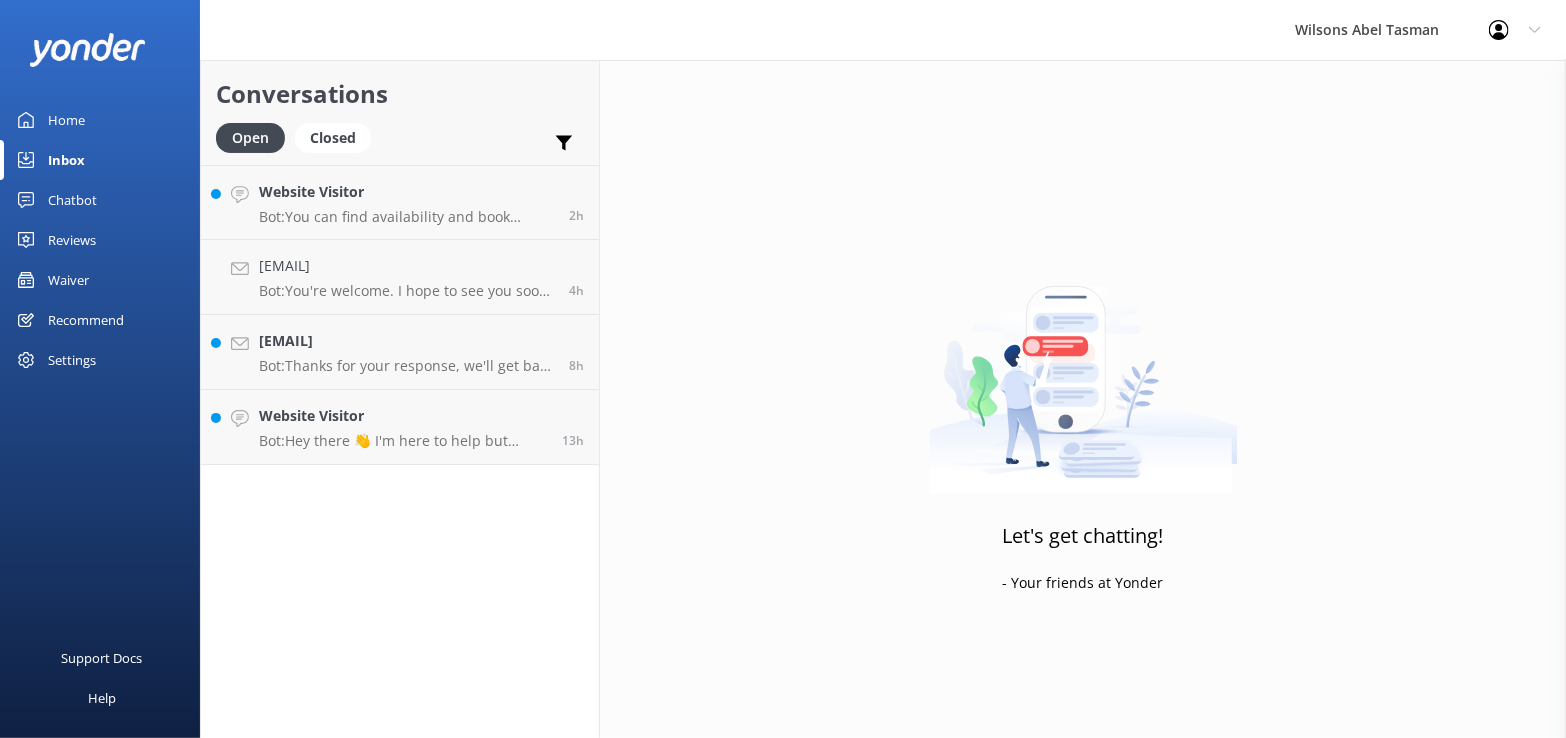 scroll, scrollTop: 0, scrollLeft: 0, axis: both 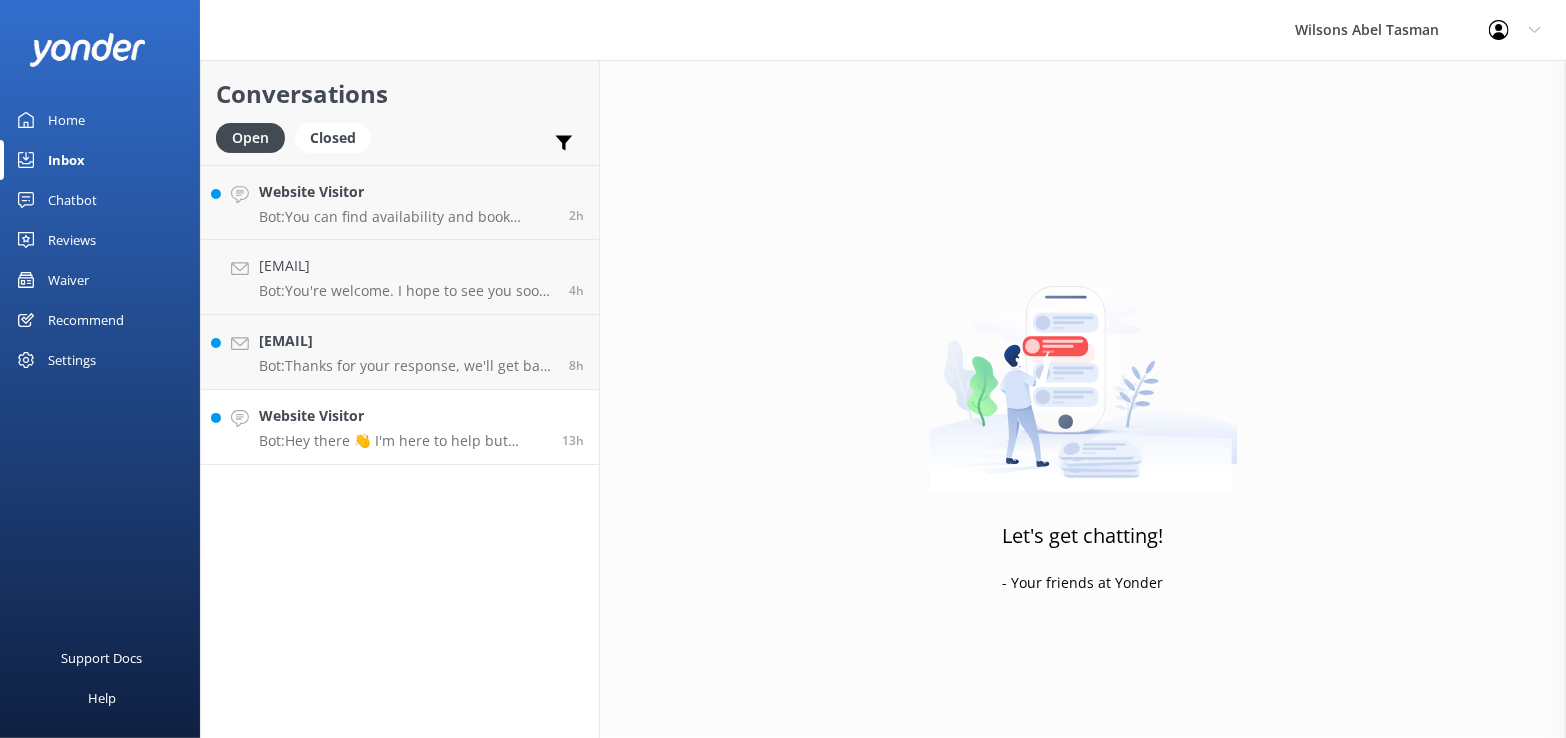 click on "Website Visitor Bot:  Hey there 👋 I'm here to help but remember that I'm just a computer and I can't answer very complex questions. Real, live people in our Reservations Team will check on our conversations during office hours, and will contact you with more information if you need it. Office hours: 7.30am to 5pm every day including weekends and public holidays." at bounding box center (403, 427) 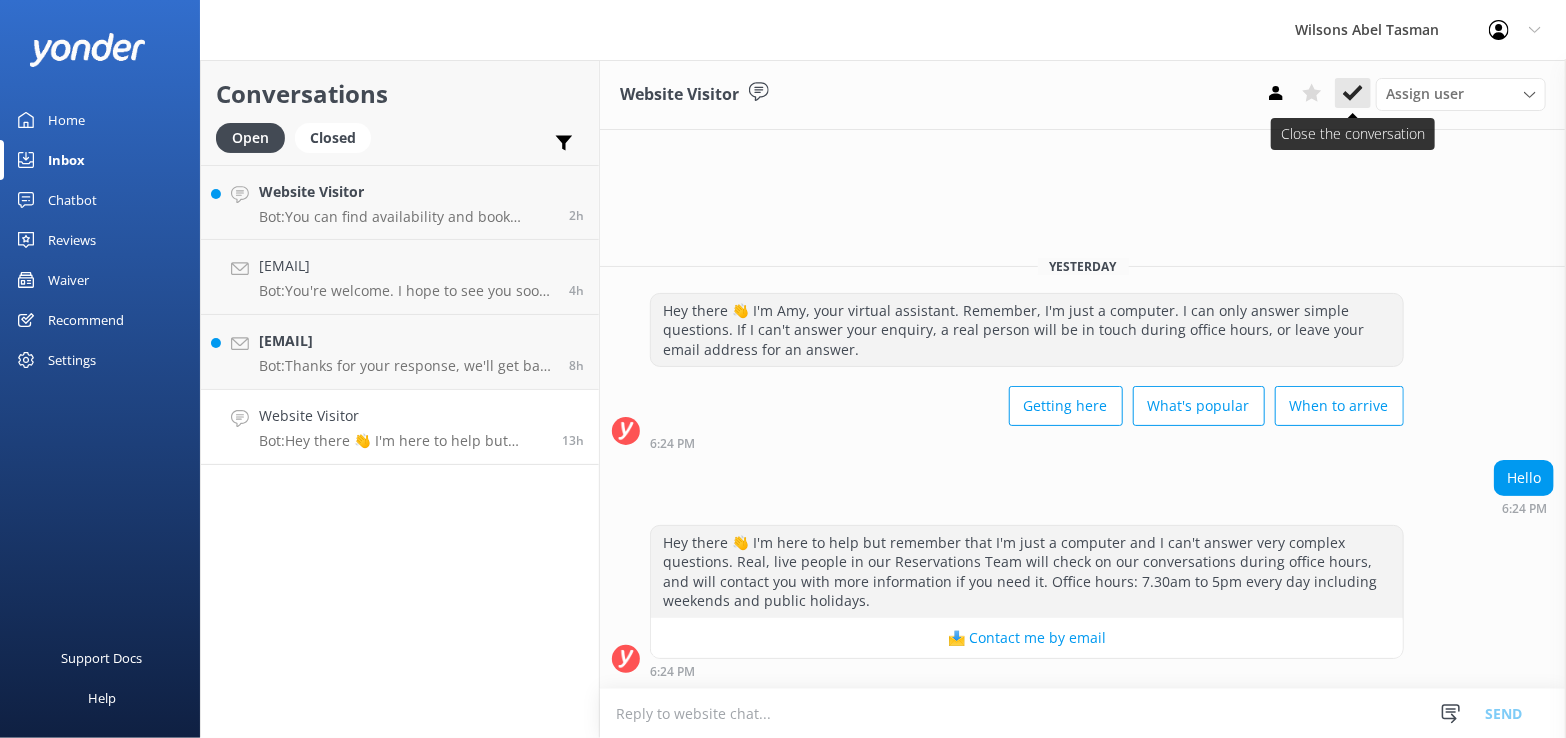 click 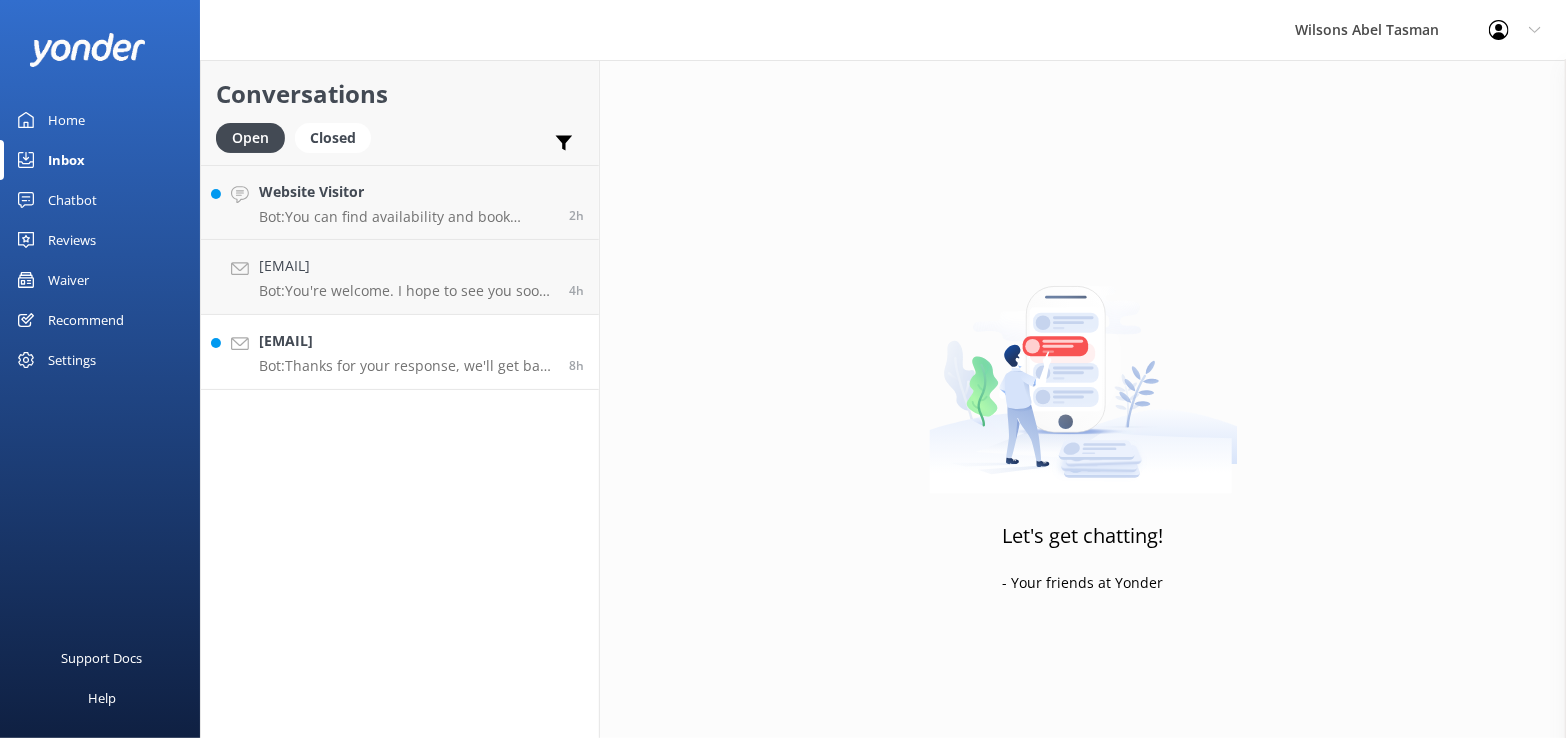 click on "Bot:  Thanks for your response, we'll get back to you as soon as we can during opening hours." at bounding box center (406, 366) 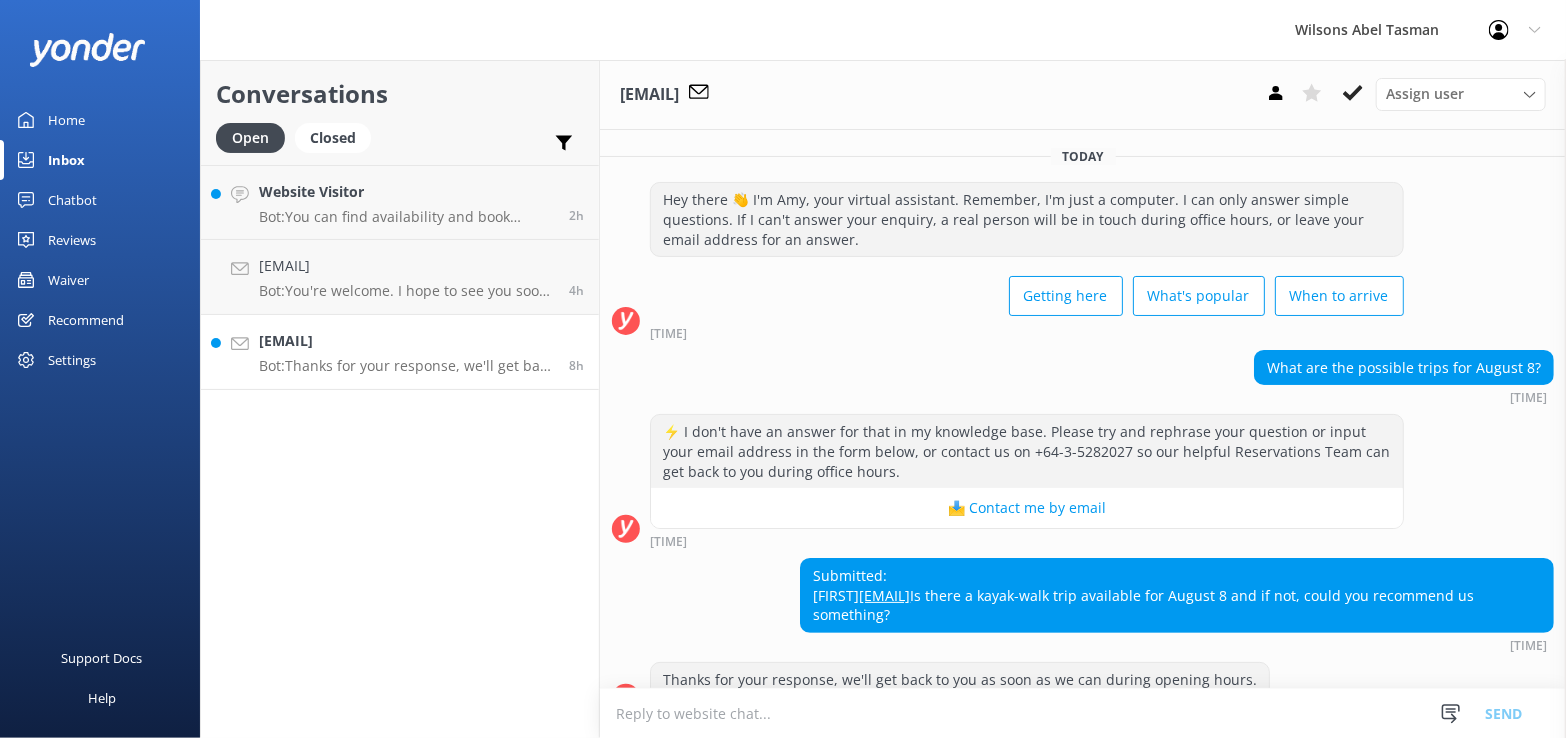 scroll, scrollTop: 54, scrollLeft: 0, axis: vertical 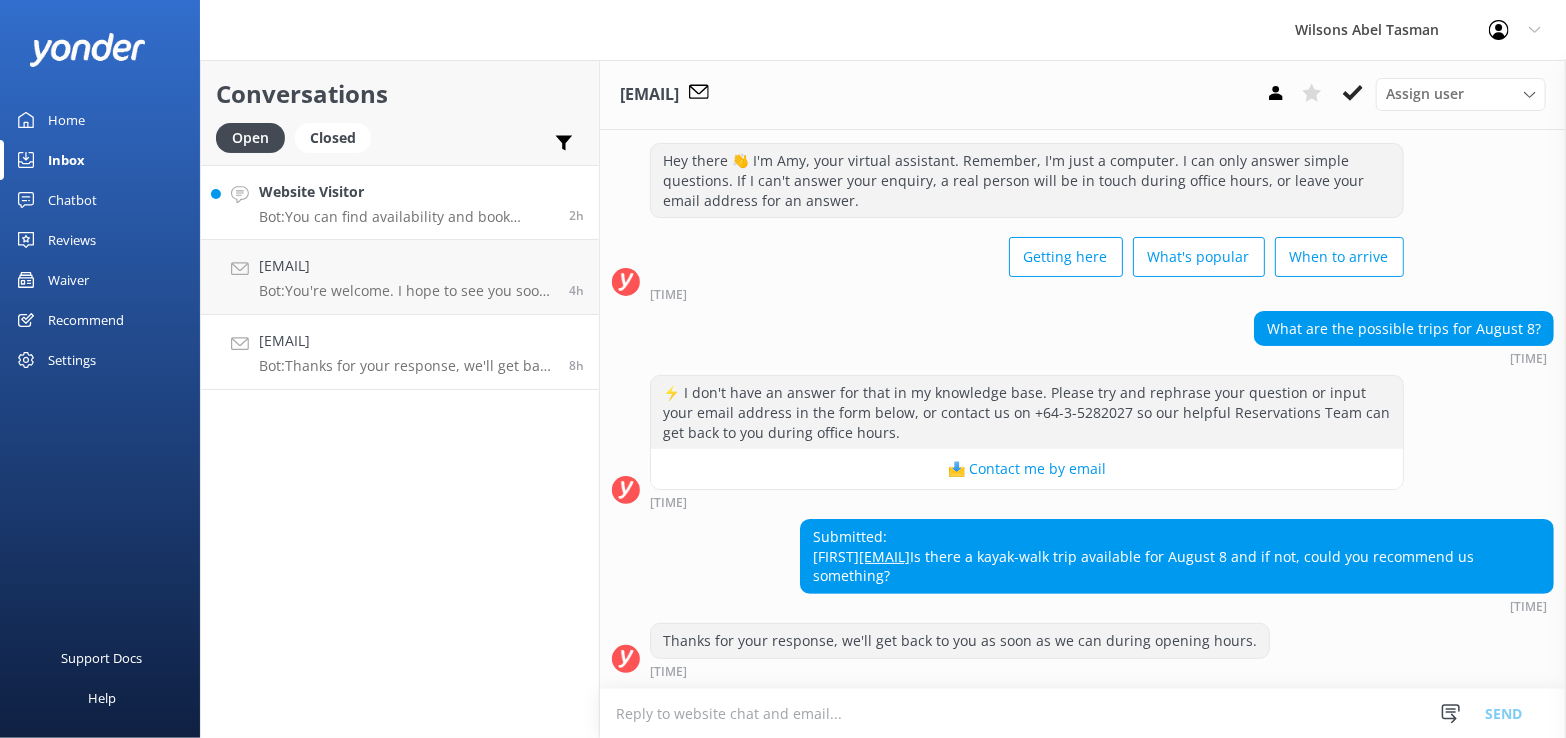 click on "Bot:  You can find availability and book online by using the Trip Finder, choosing your trip, and clicking on "book now". If you want to book a long way in advance and there is no availability on the booking table, please contact us. You can view our Day Trip Finder at https://www.abeltasman.co.nz/day-trips/ and Multiday Trip Finder at https://www.abeltasman.co.nz/multiday-trips/." at bounding box center [406, 217] 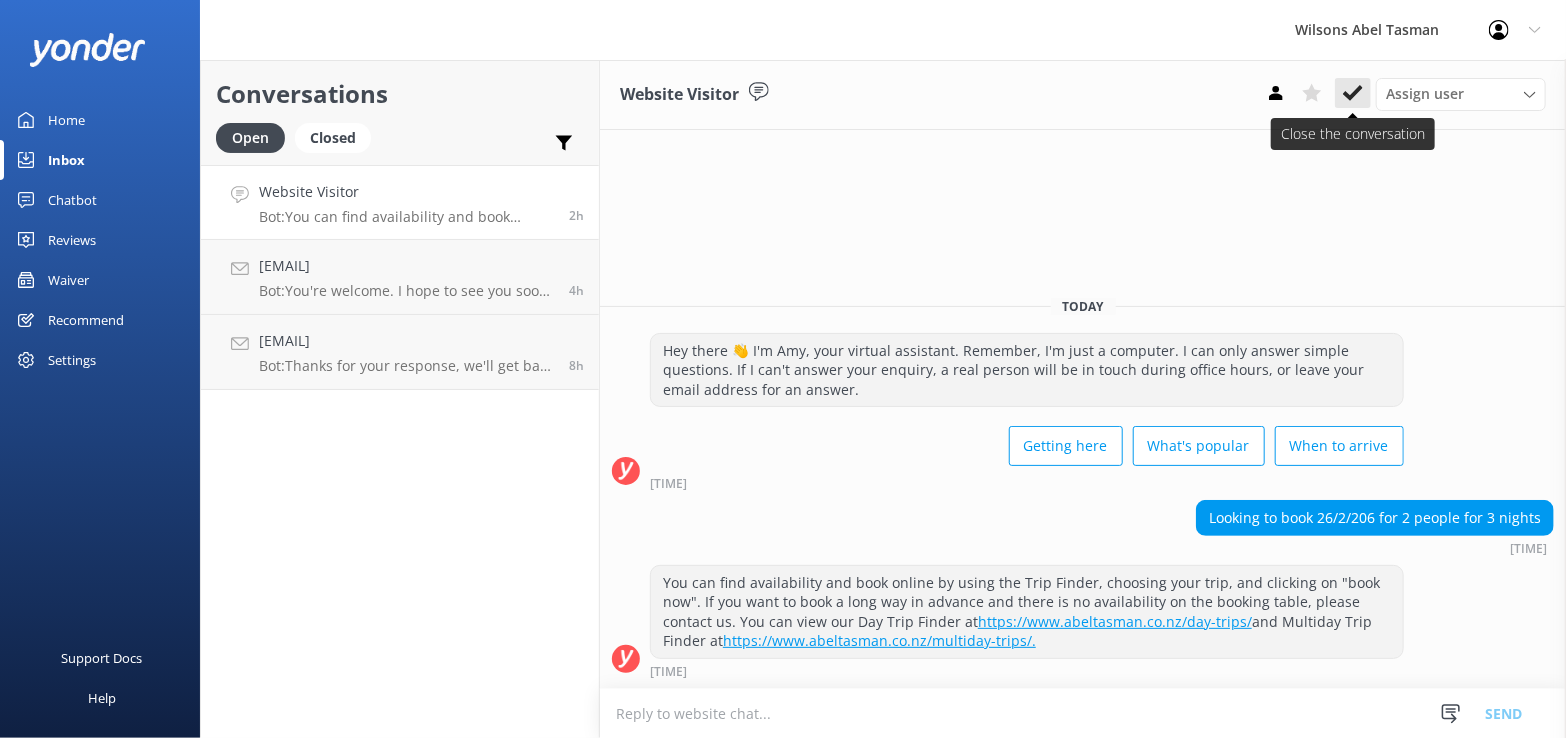 click 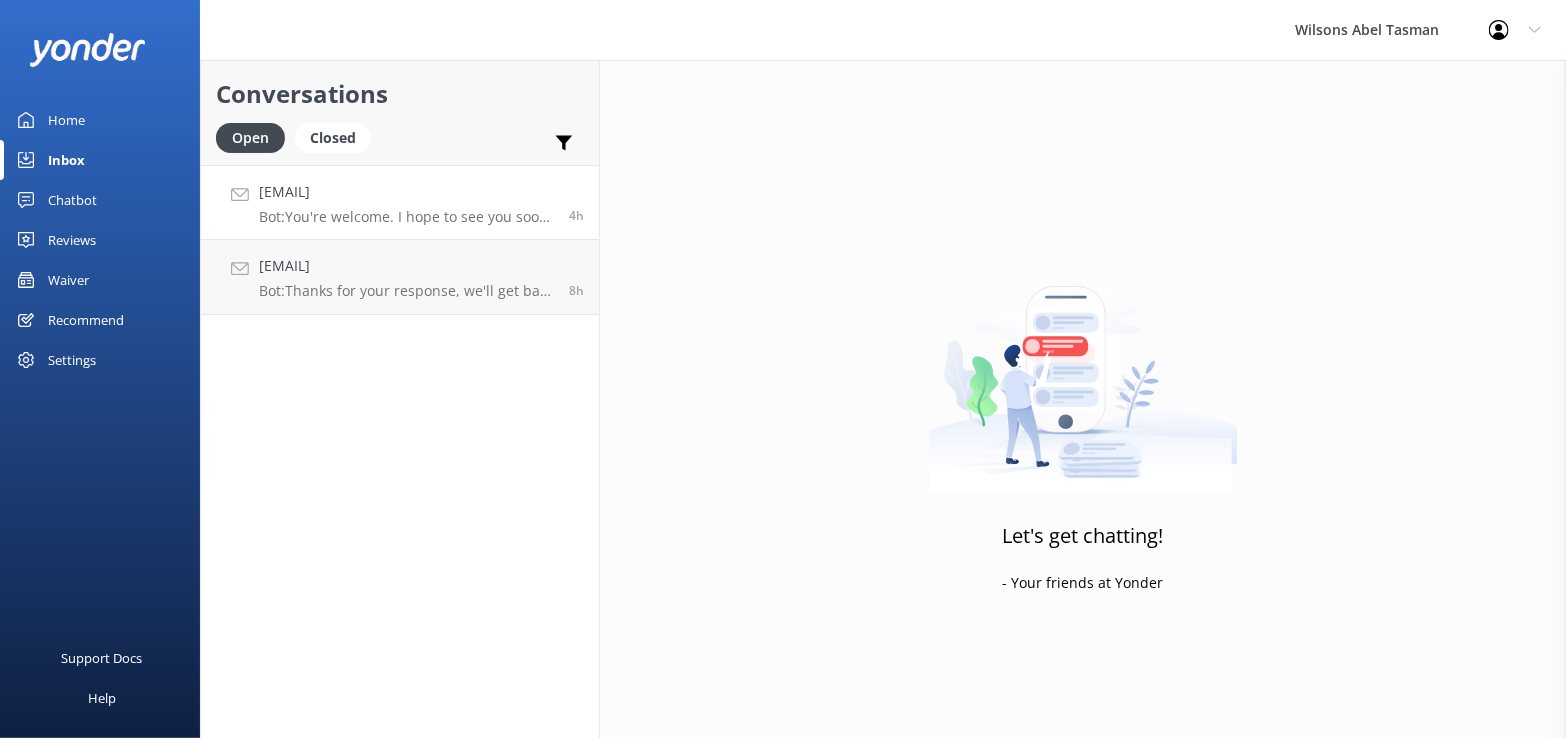 click on "[EMAIL]" at bounding box center [406, 192] 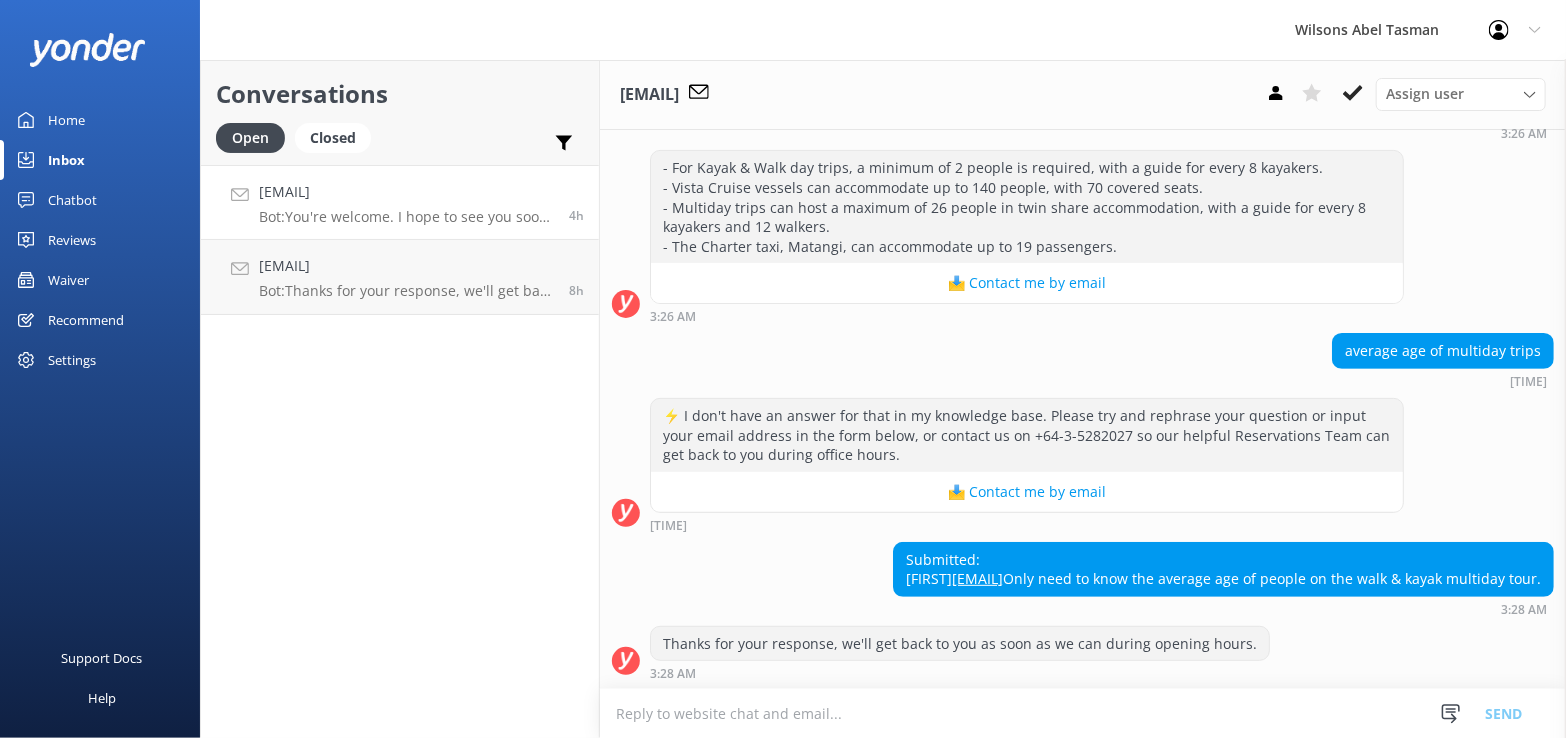 scroll, scrollTop: 300, scrollLeft: 0, axis: vertical 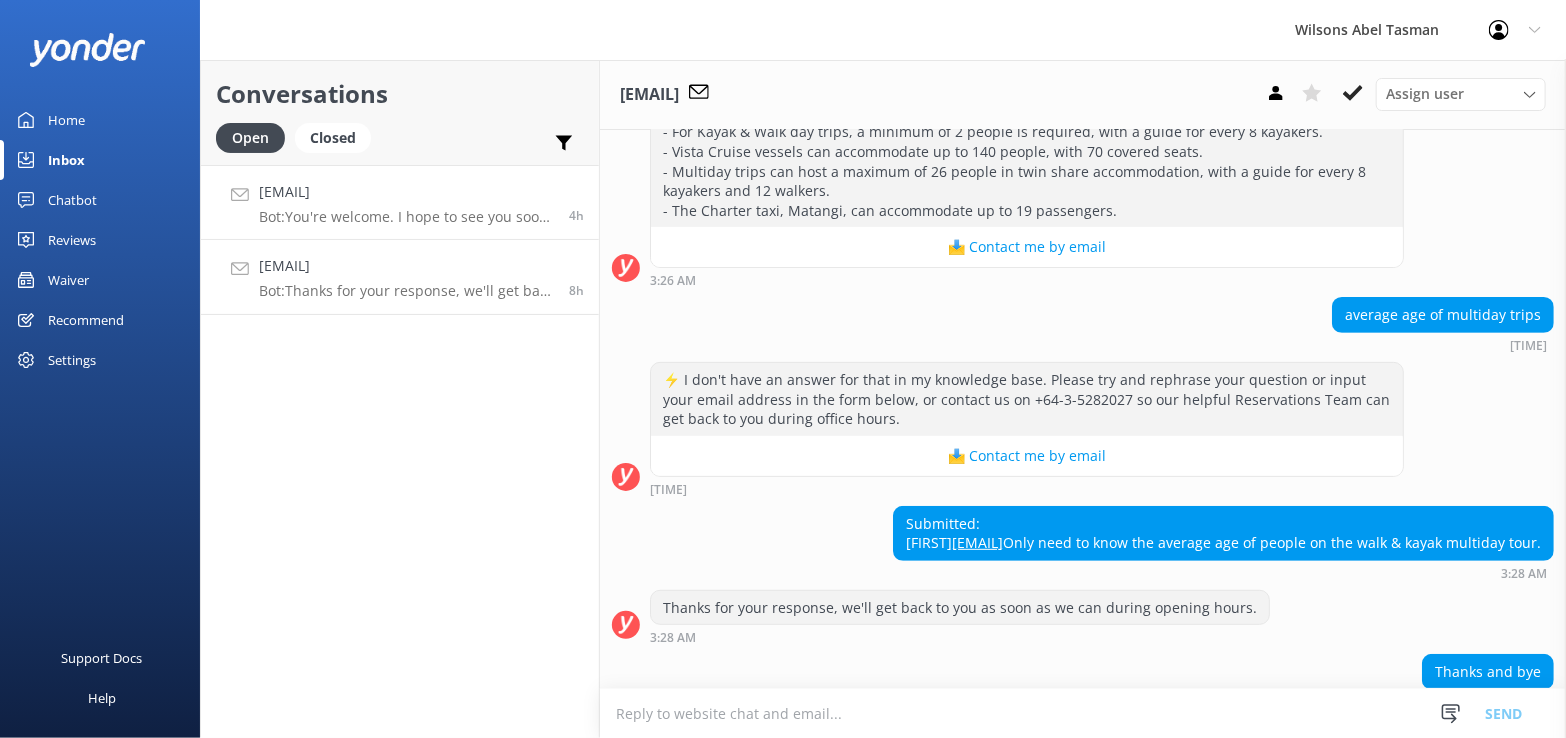 click on "Bot:  Thanks for your response, we'll get back to you as soon as we can during opening hours." at bounding box center (406, 291) 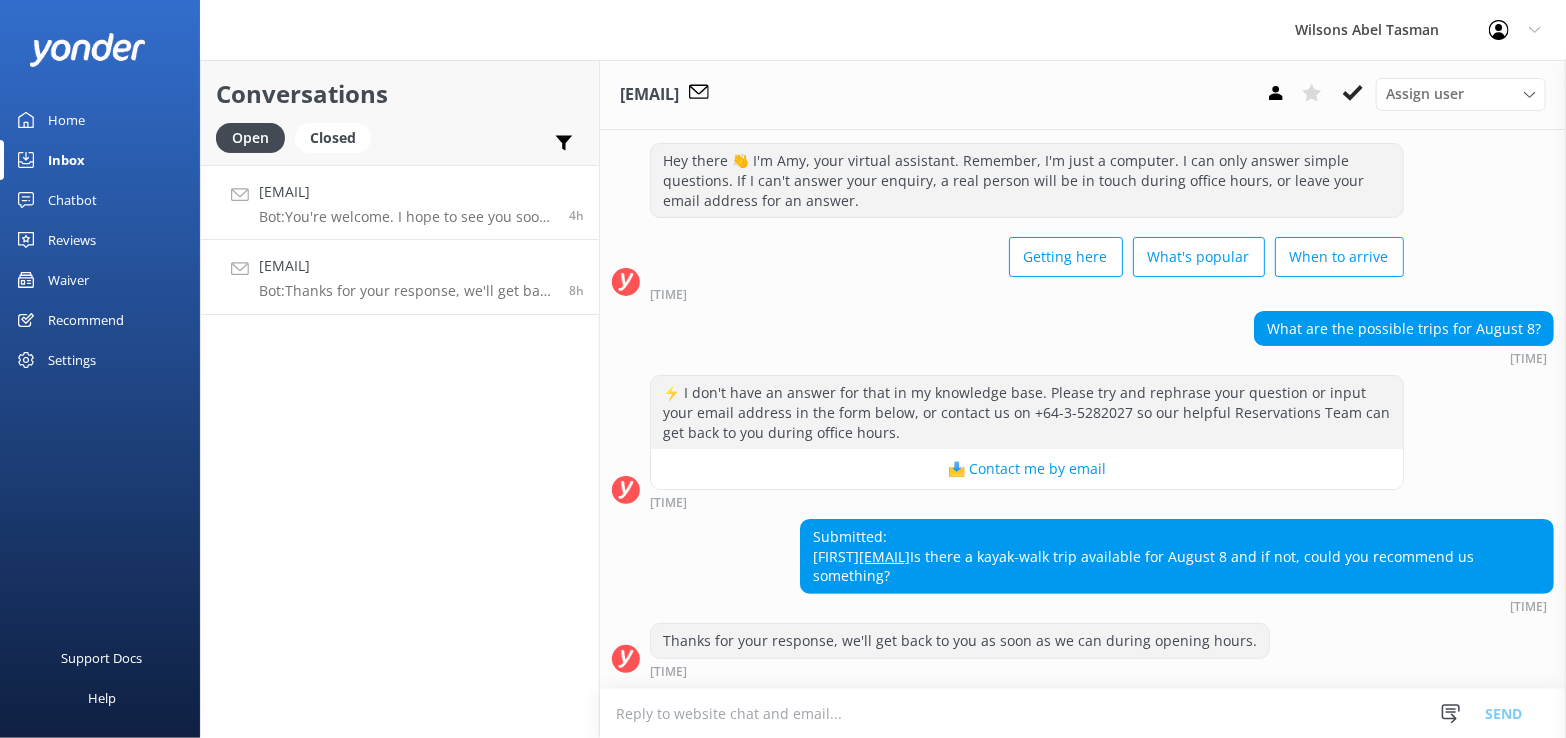 click on "Bot:  You're welcome. I hope to see you soon in our favourite part of the world!" at bounding box center [406, 217] 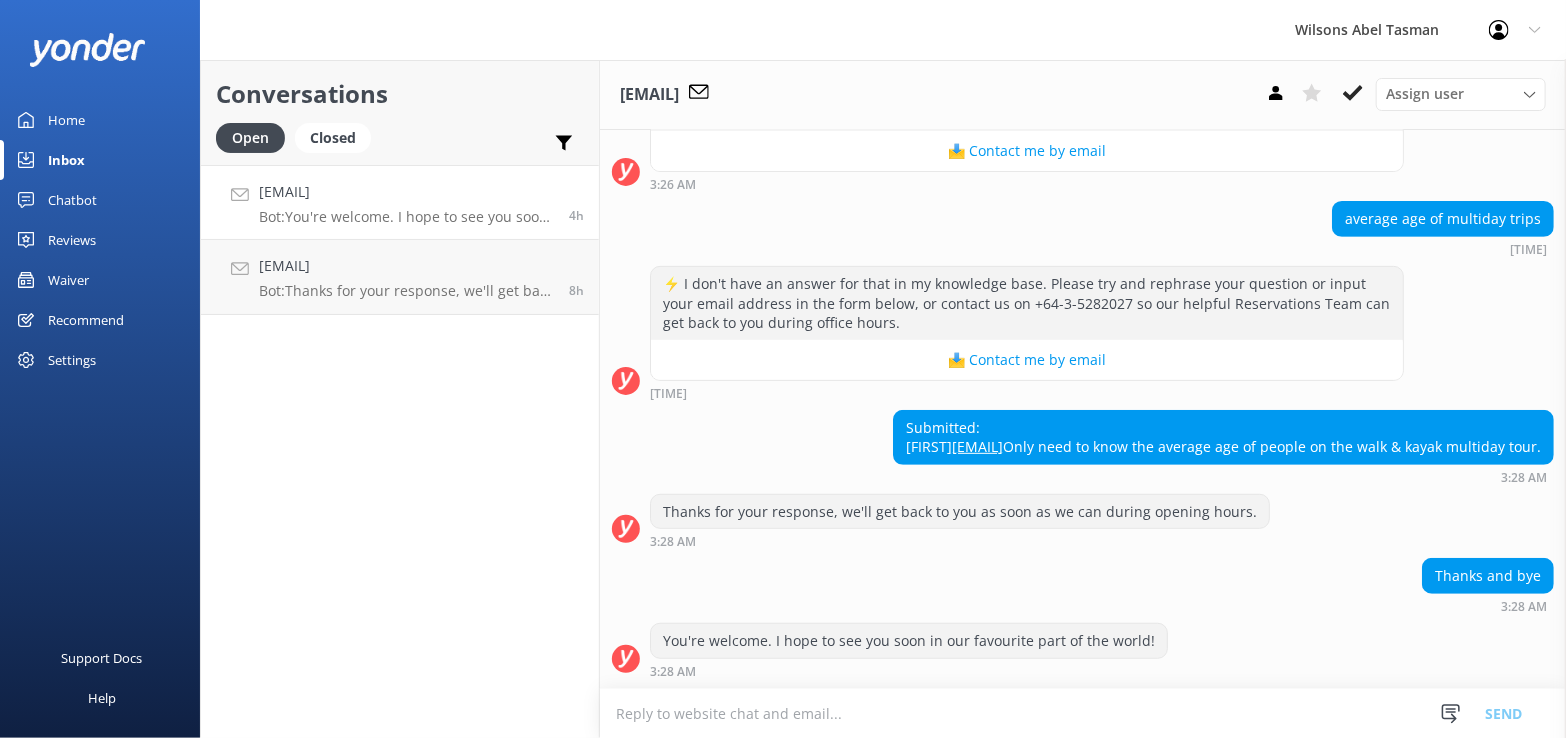 scroll, scrollTop: 430, scrollLeft: 0, axis: vertical 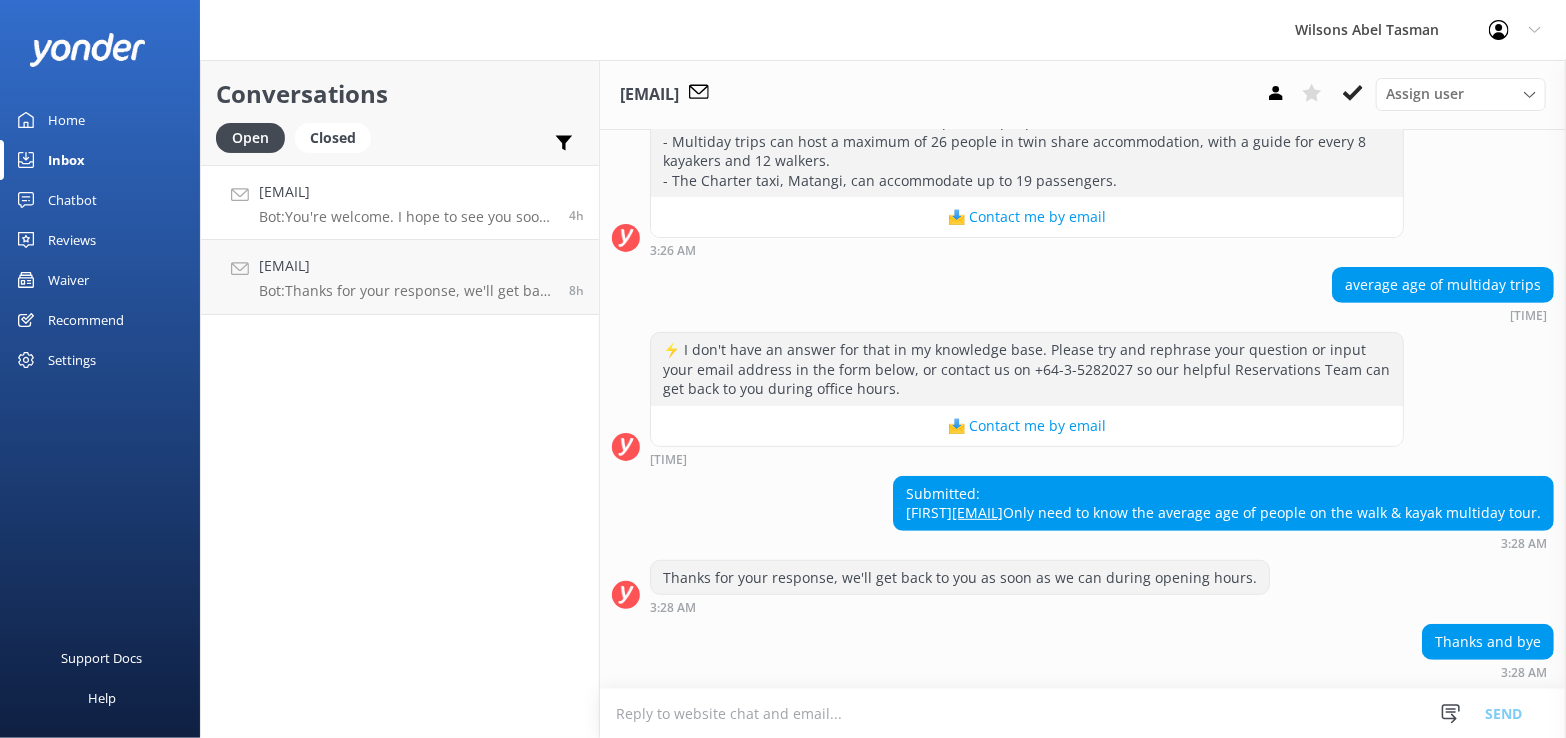 click on "[EMAIL]" at bounding box center (977, 512) 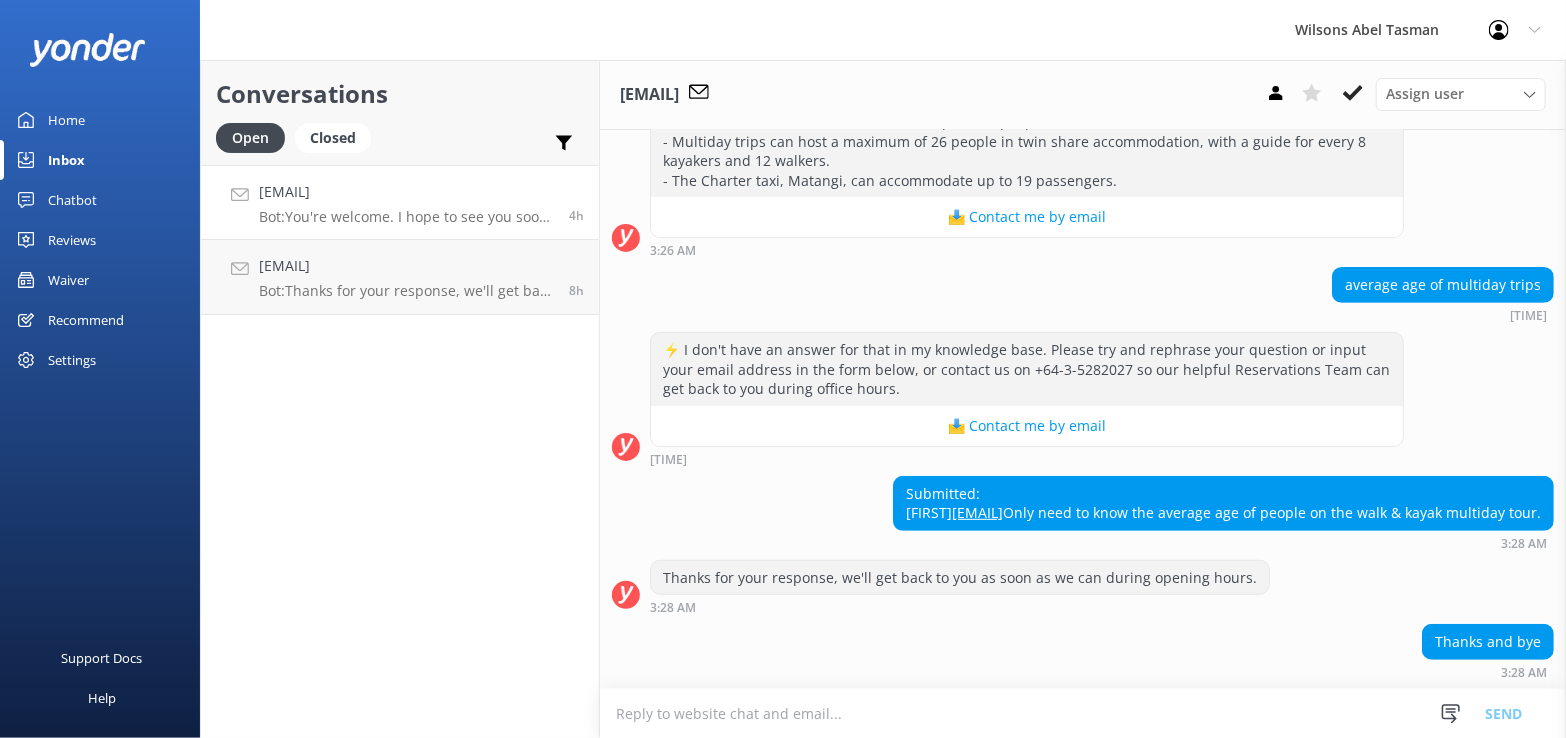 click at bounding box center [1083, 713] 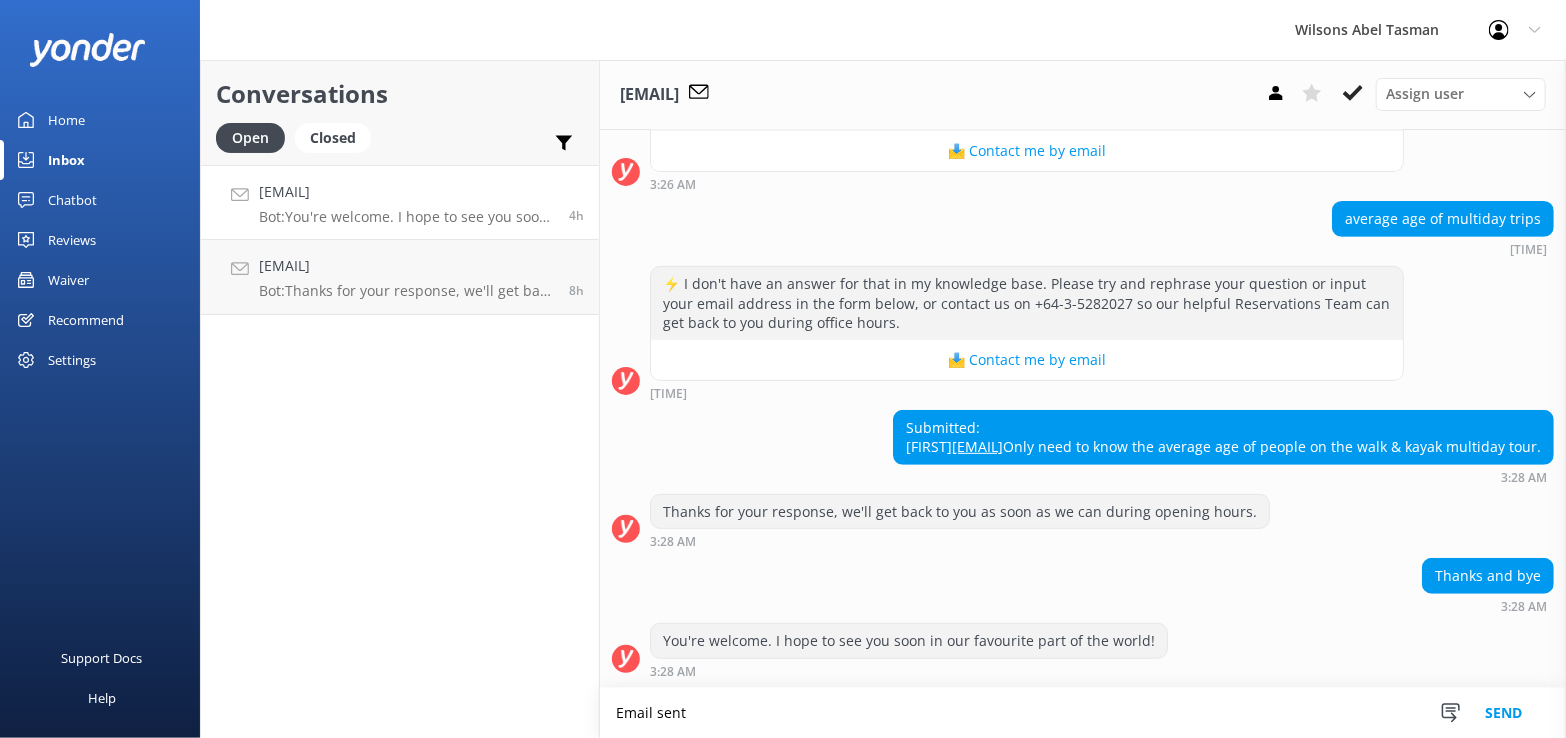type on "Email sent" 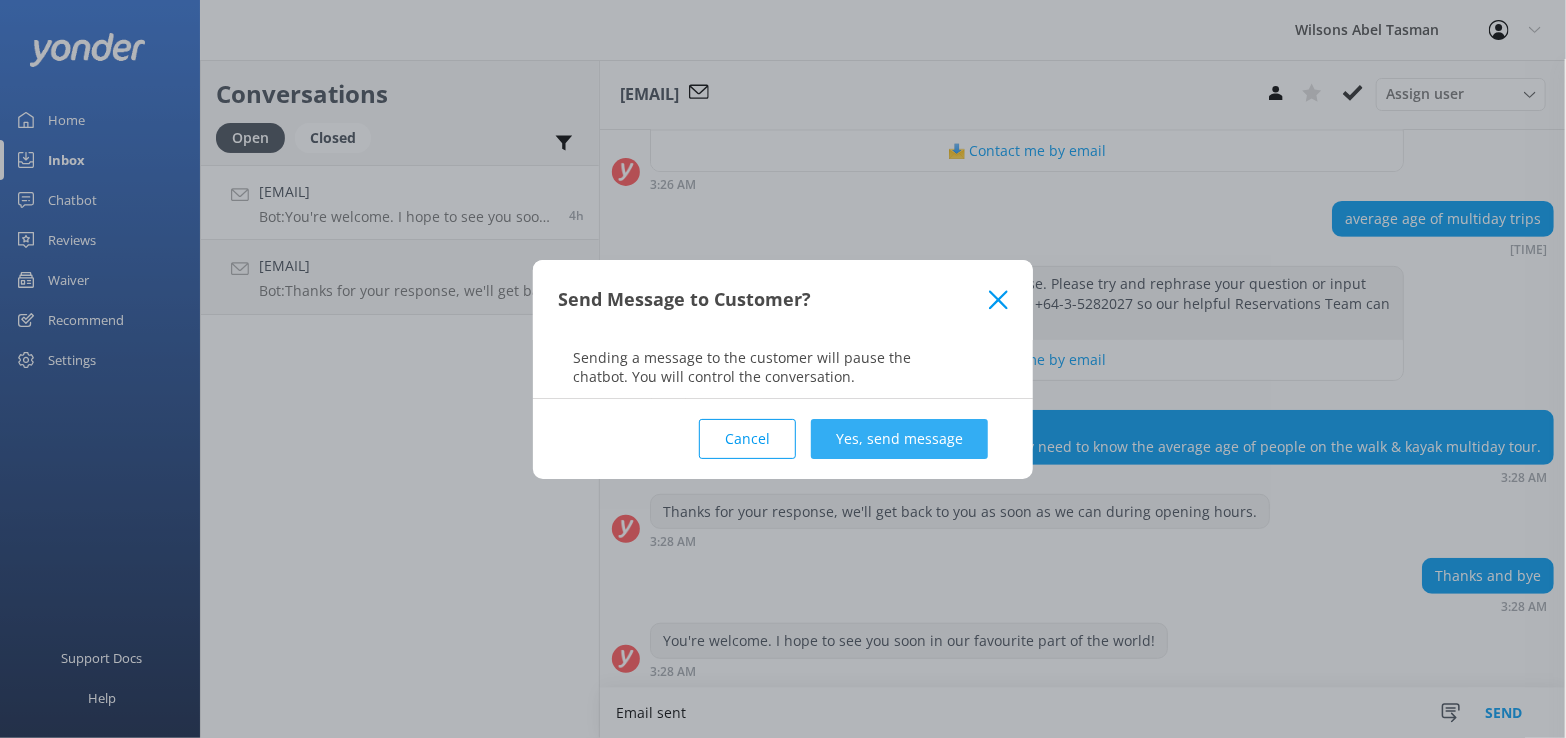 click on "Yes, send message" at bounding box center (899, 439) 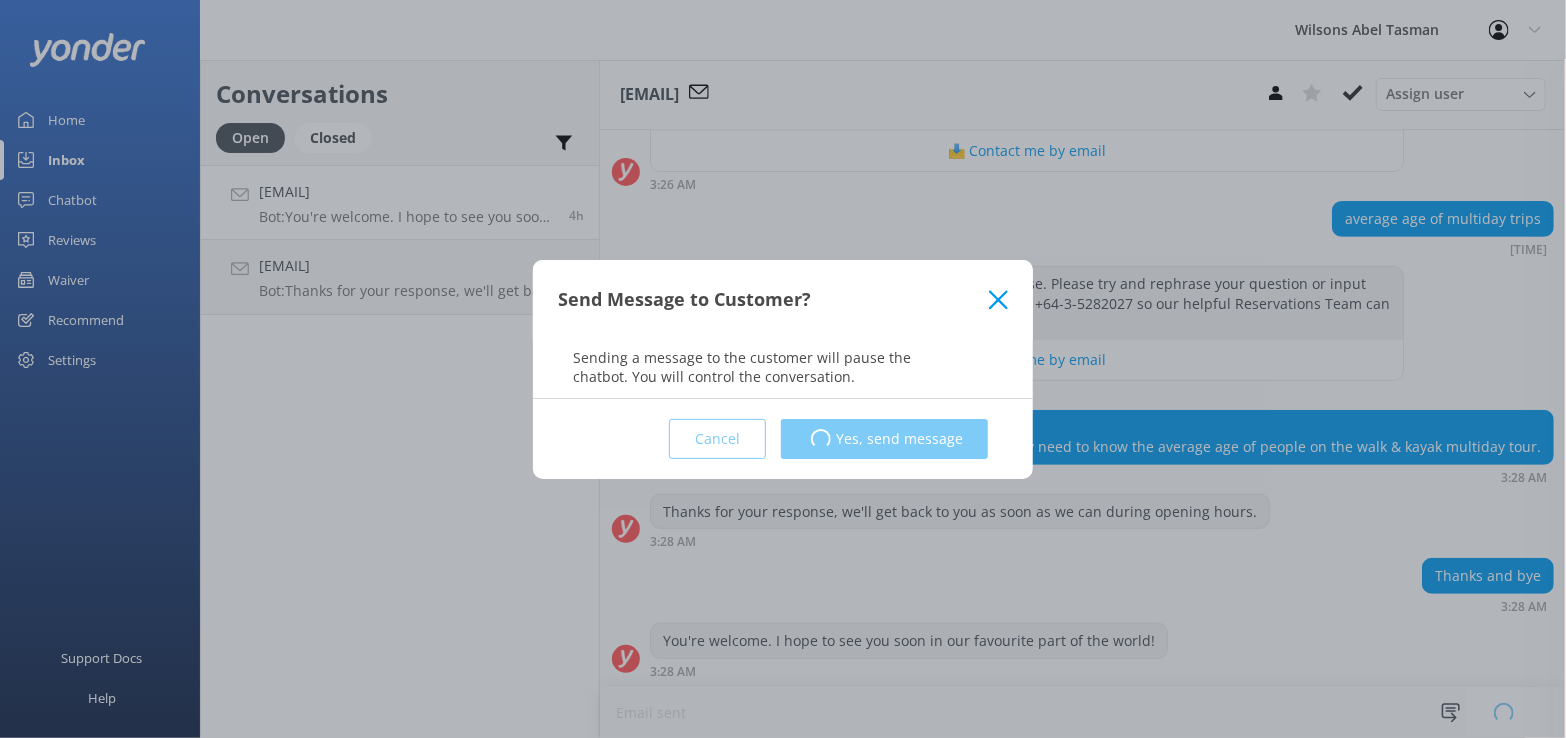 type 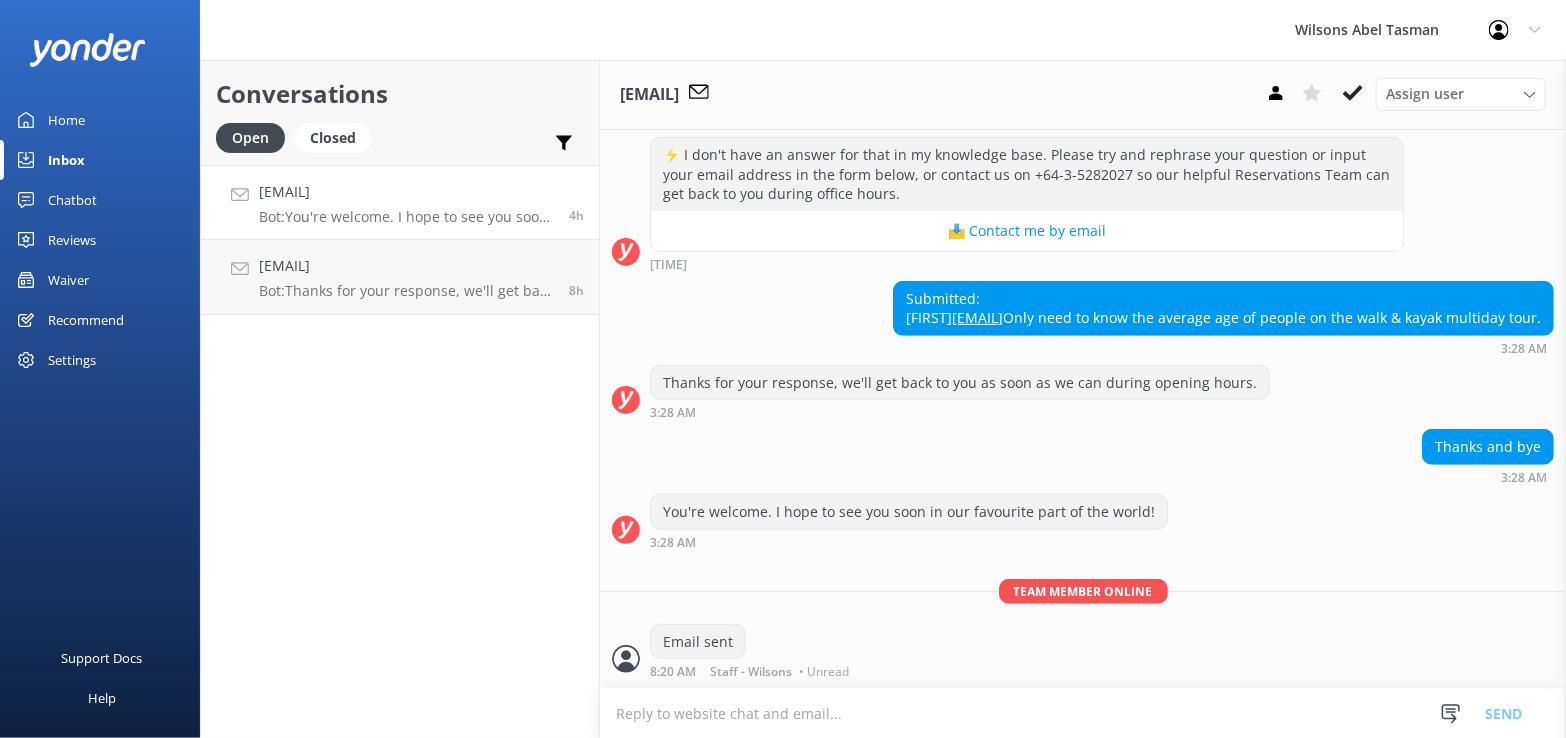 scroll, scrollTop: 559, scrollLeft: 0, axis: vertical 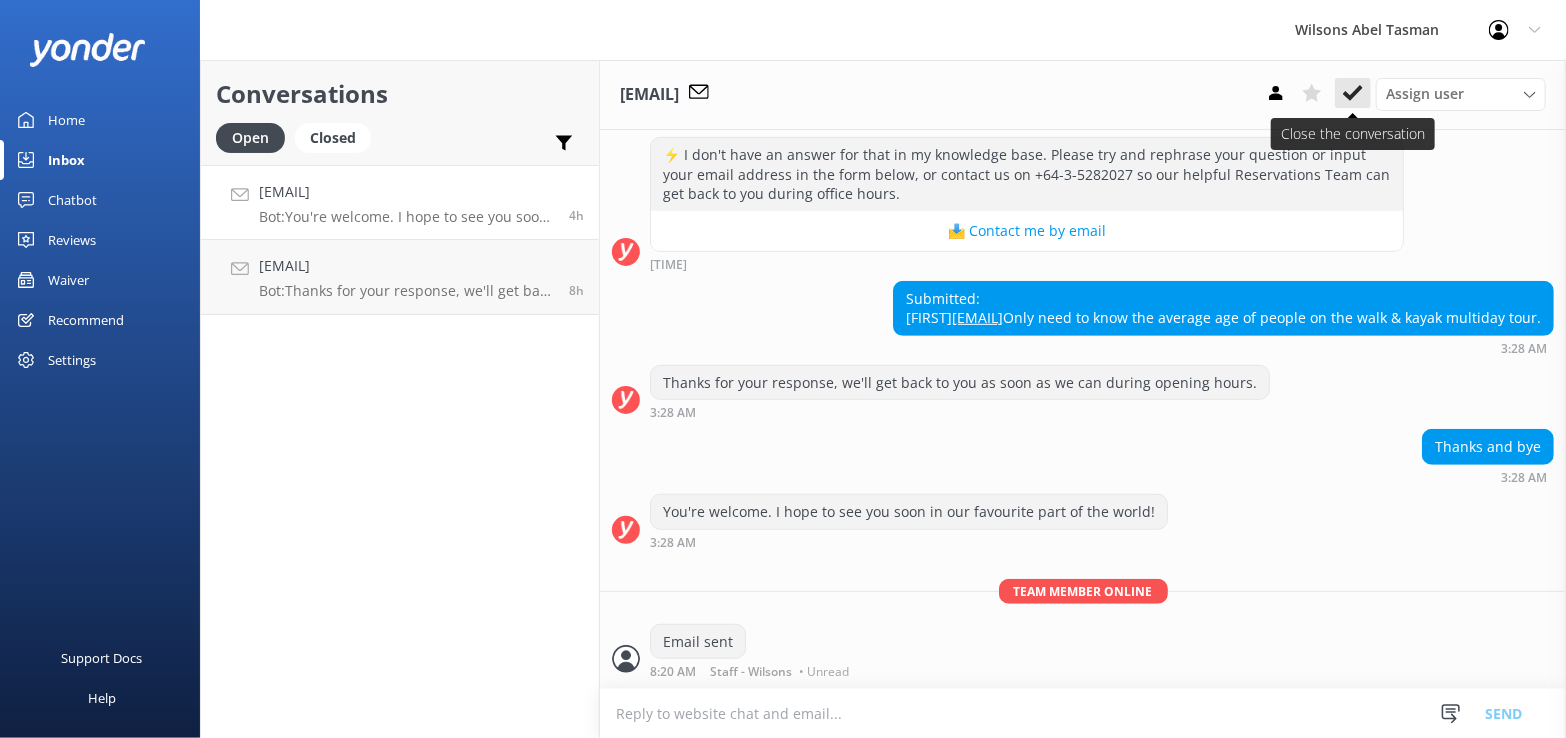 click 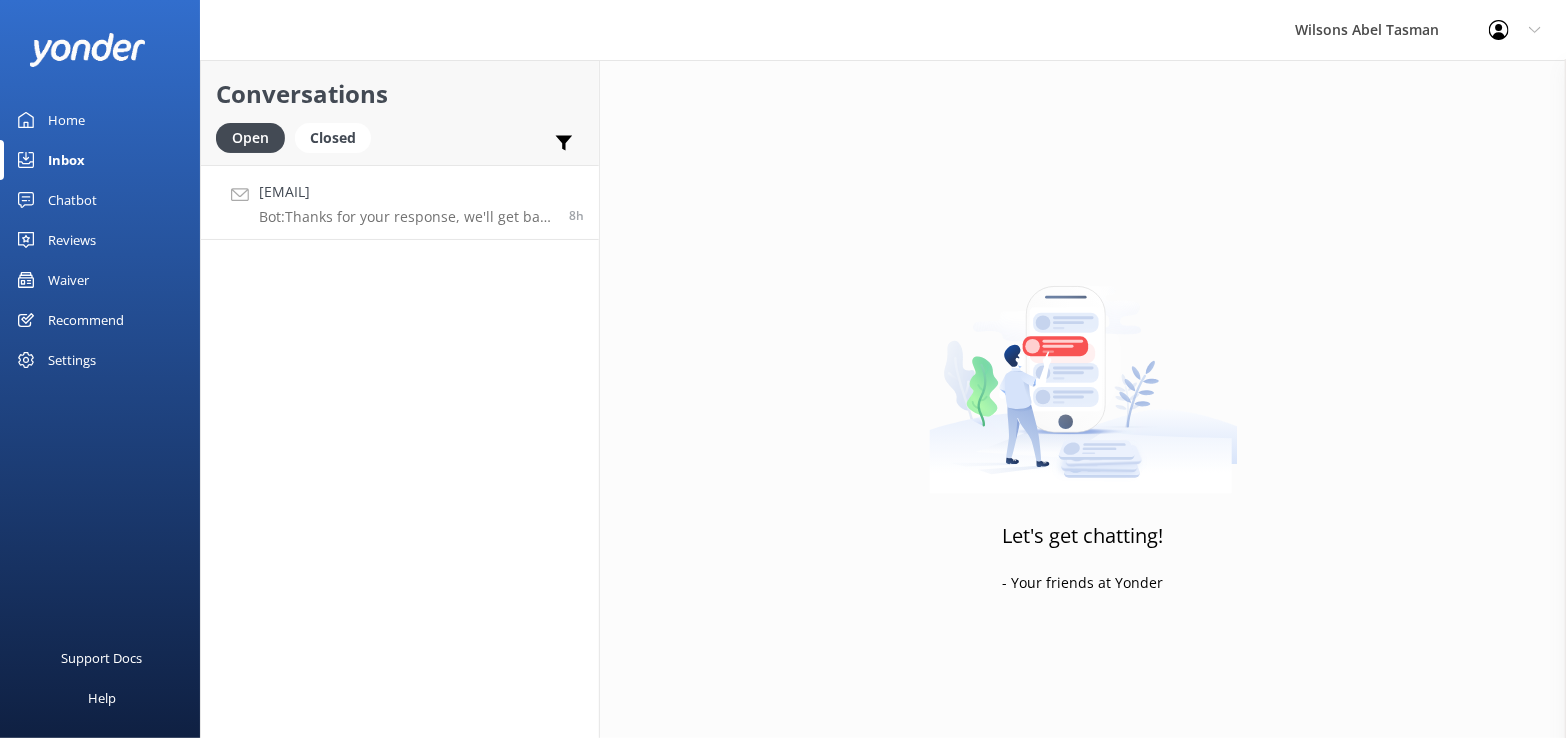 click on "Bot:  Thanks for your response, we'll get back to you as soon as we can during opening hours." at bounding box center (406, 217) 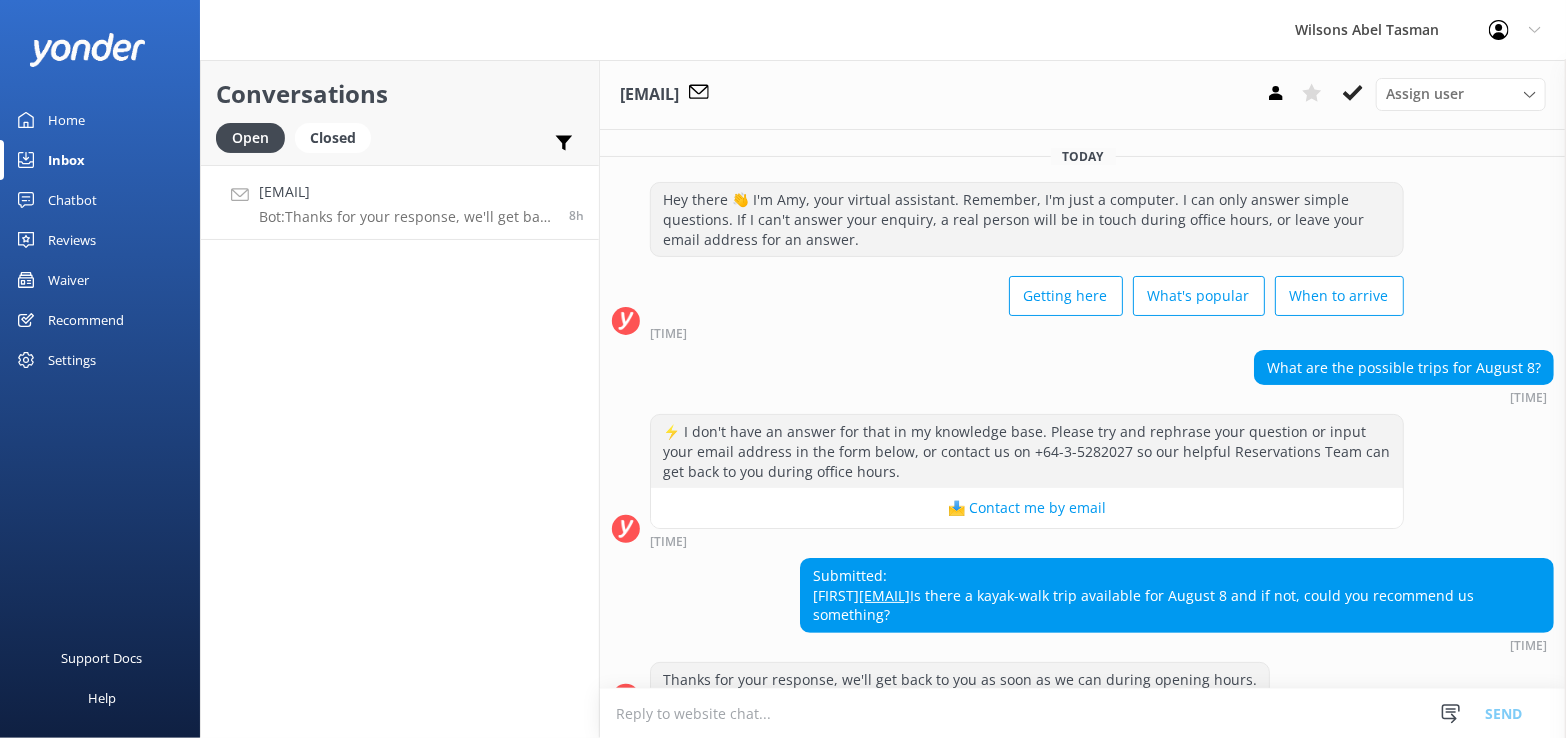 scroll, scrollTop: 54, scrollLeft: 0, axis: vertical 